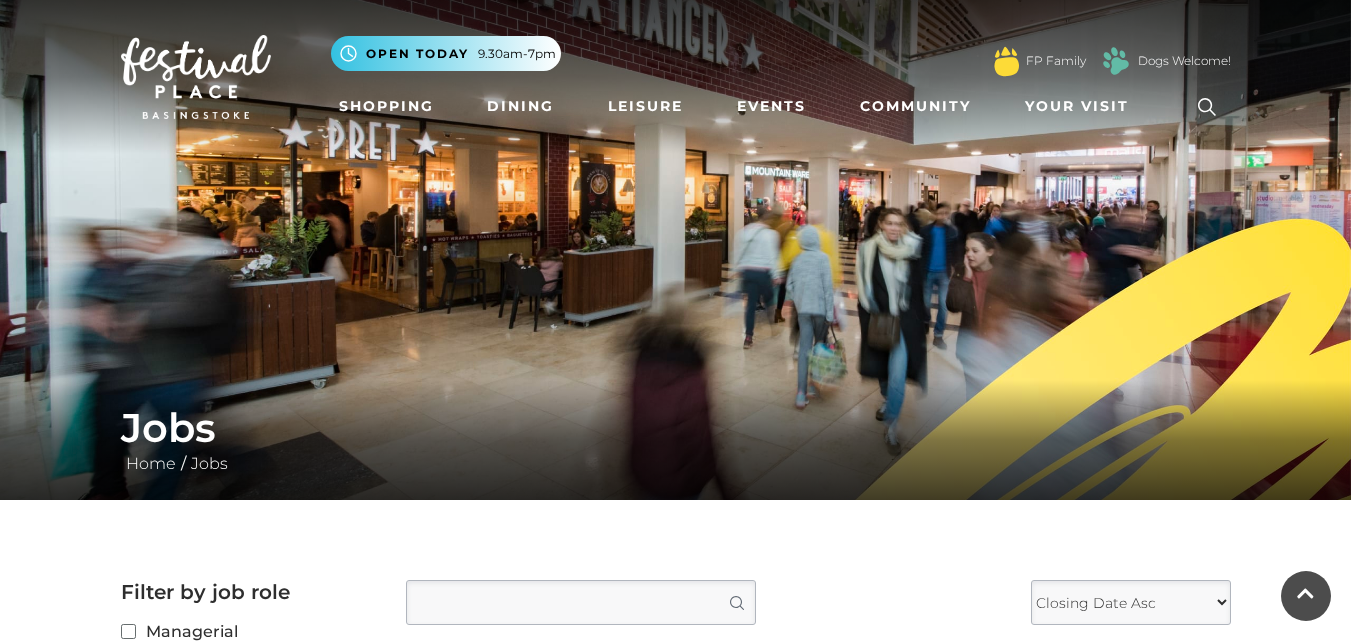 scroll, scrollTop: 1231, scrollLeft: 0, axis: vertical 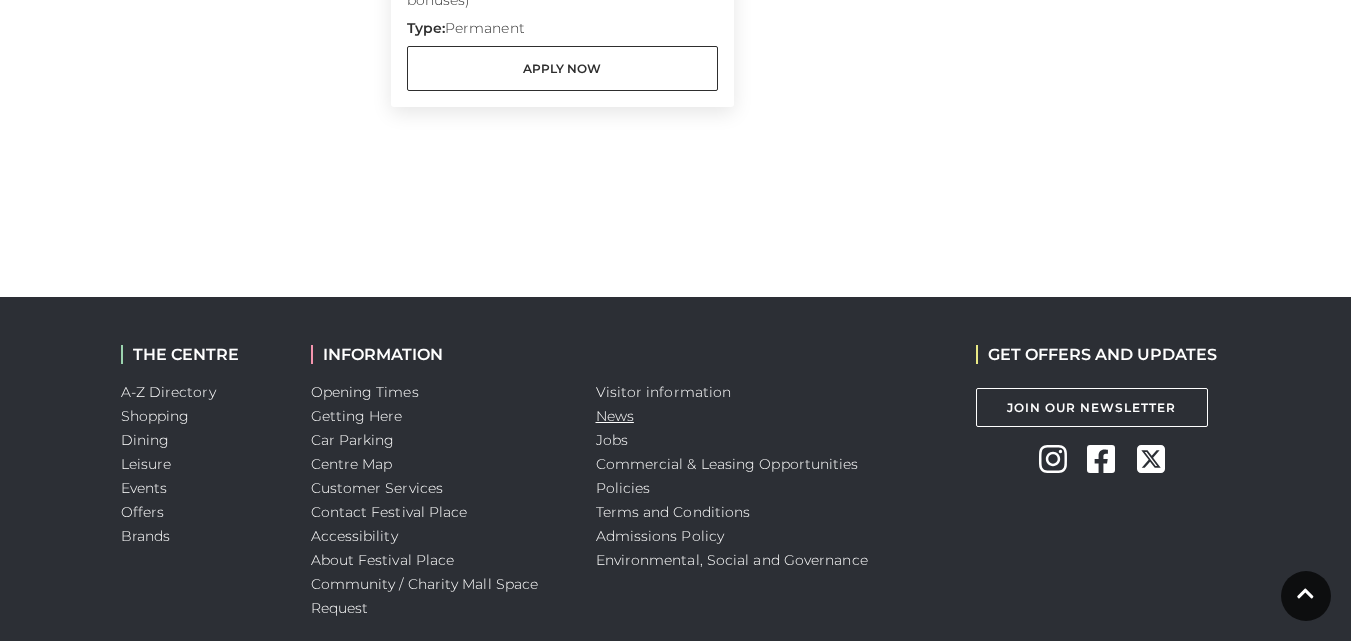 click on "News" at bounding box center [615, 416] 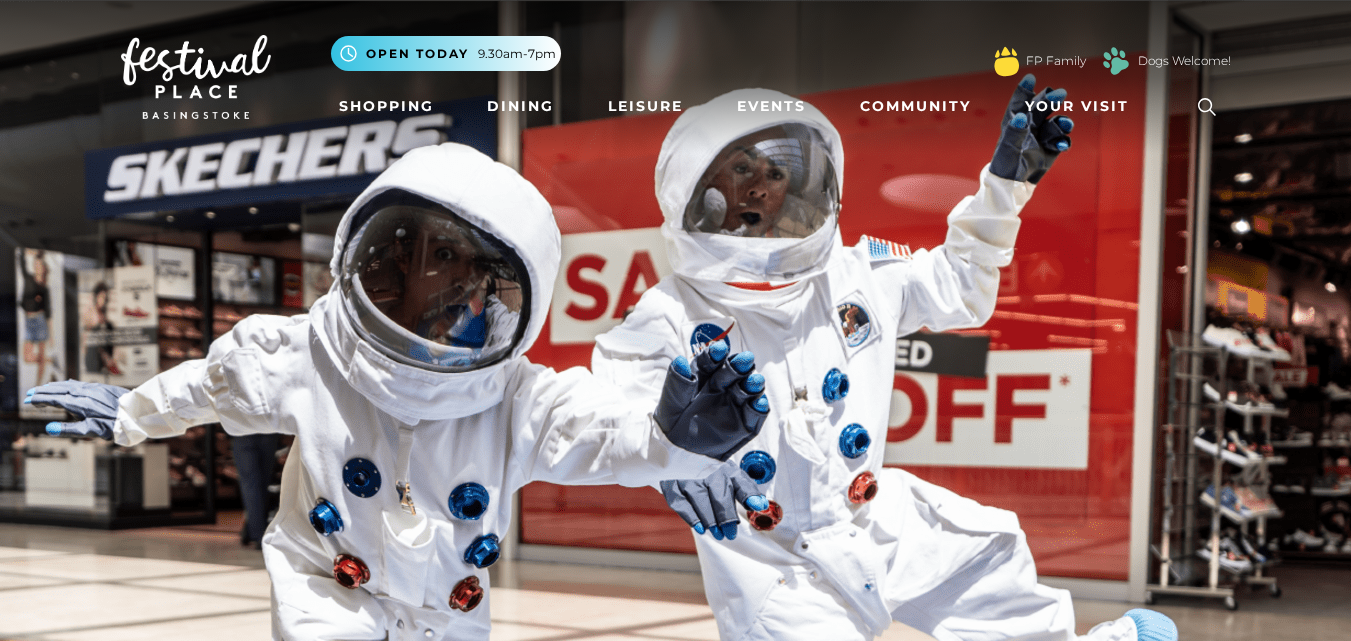 scroll, scrollTop: 0, scrollLeft: 0, axis: both 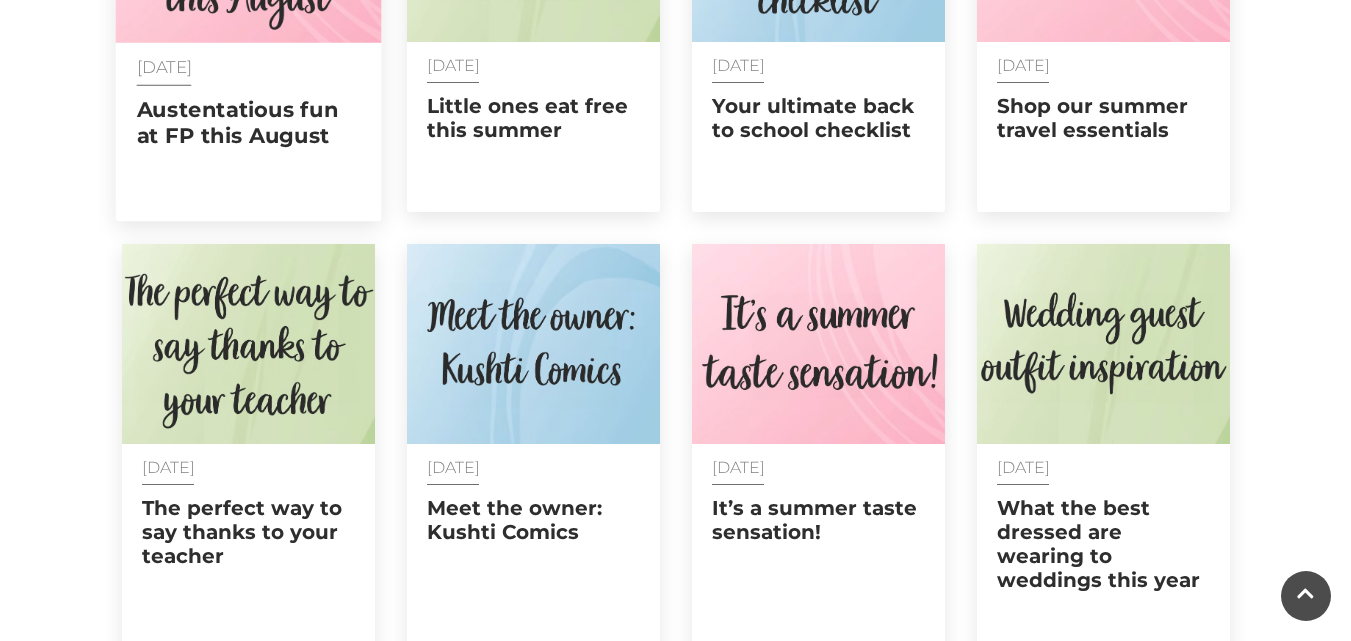 click at bounding box center (248, -62) 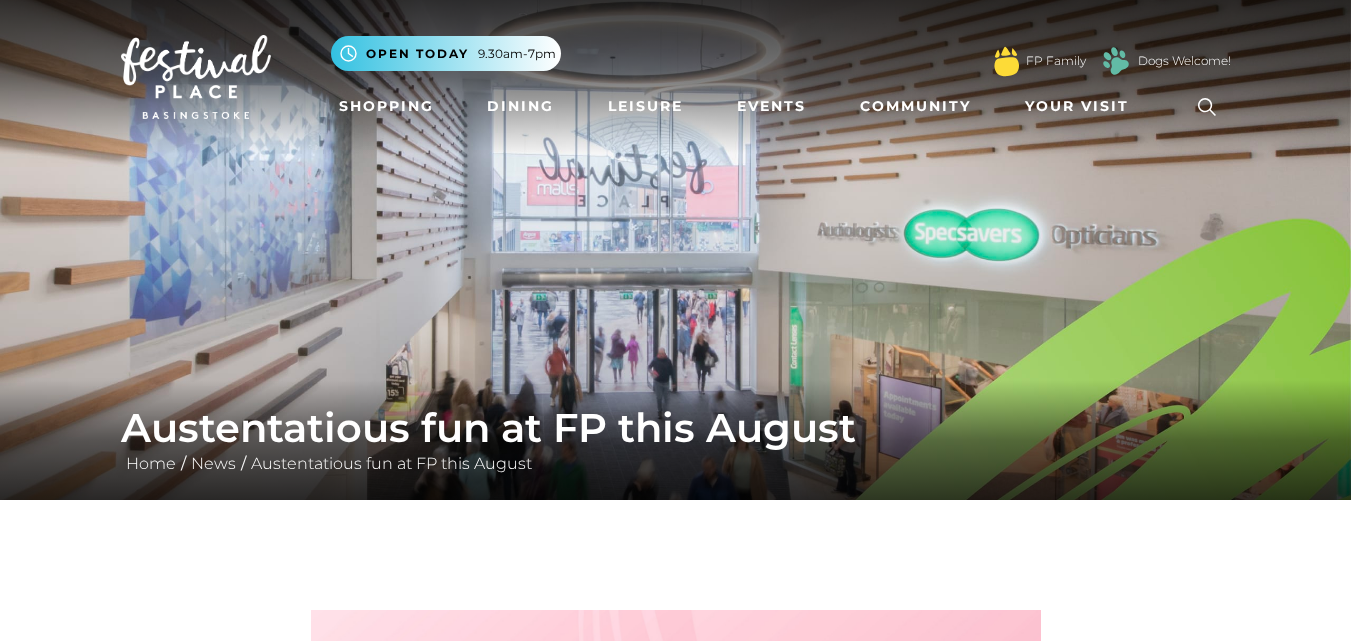 scroll, scrollTop: 0, scrollLeft: 0, axis: both 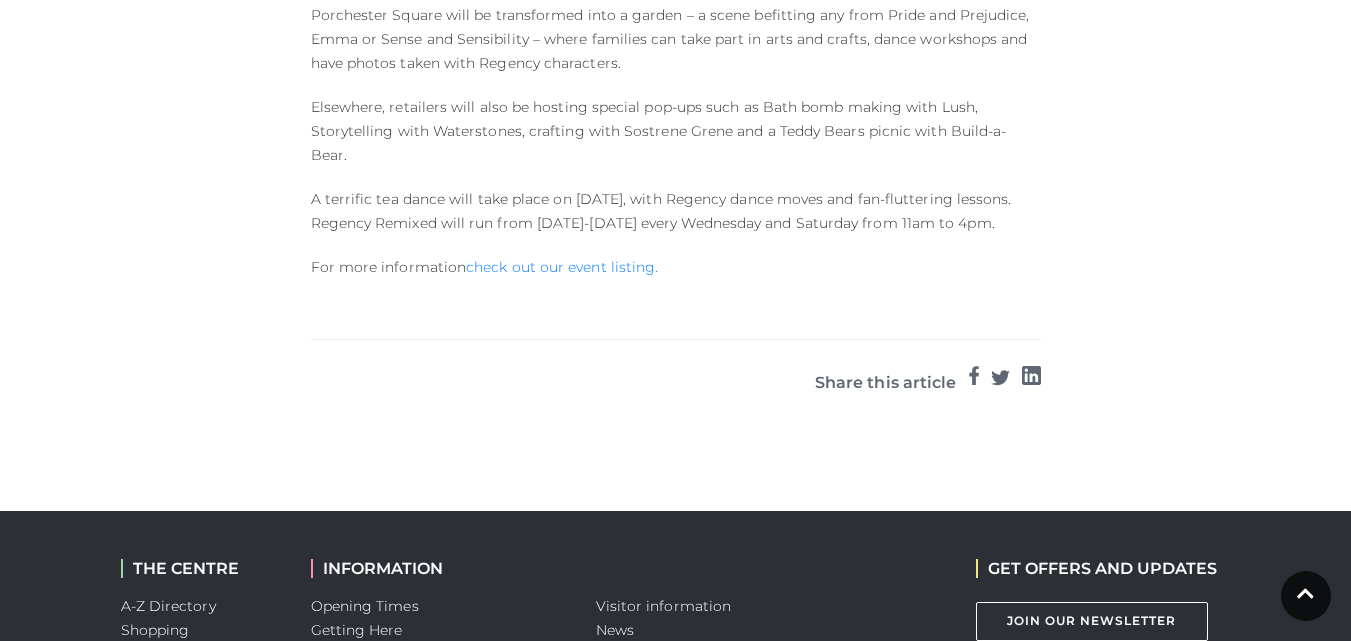 click on "Skip to Navigation
Skip to Content
Toggle navigation
.st5{fill:none;stroke:#FFFFFF;stroke-width:2.29;stroke-miterlimit:10;}
Open today
9.30am-7pm
Monday  9.30am-7pm
Tuesday  9.30am-7pm
Wednesday  9.30am-7pm
Thursday  9.30am-7pm
Friday  9.30am-7pm
Saturday  9.30am-7pm
Sunday  11am-5pm
Restaurant & Leisure opening times
FP Family
Dogs Welcome!" at bounding box center (675, -87) 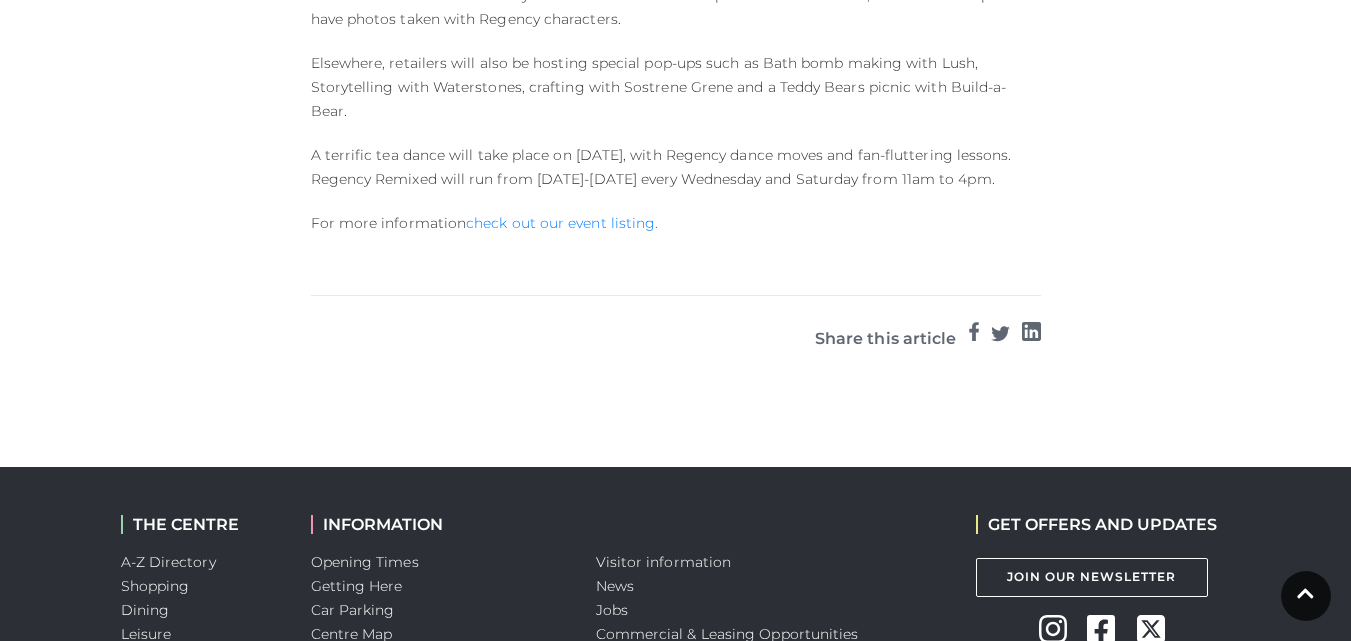 scroll, scrollTop: 1184, scrollLeft: 0, axis: vertical 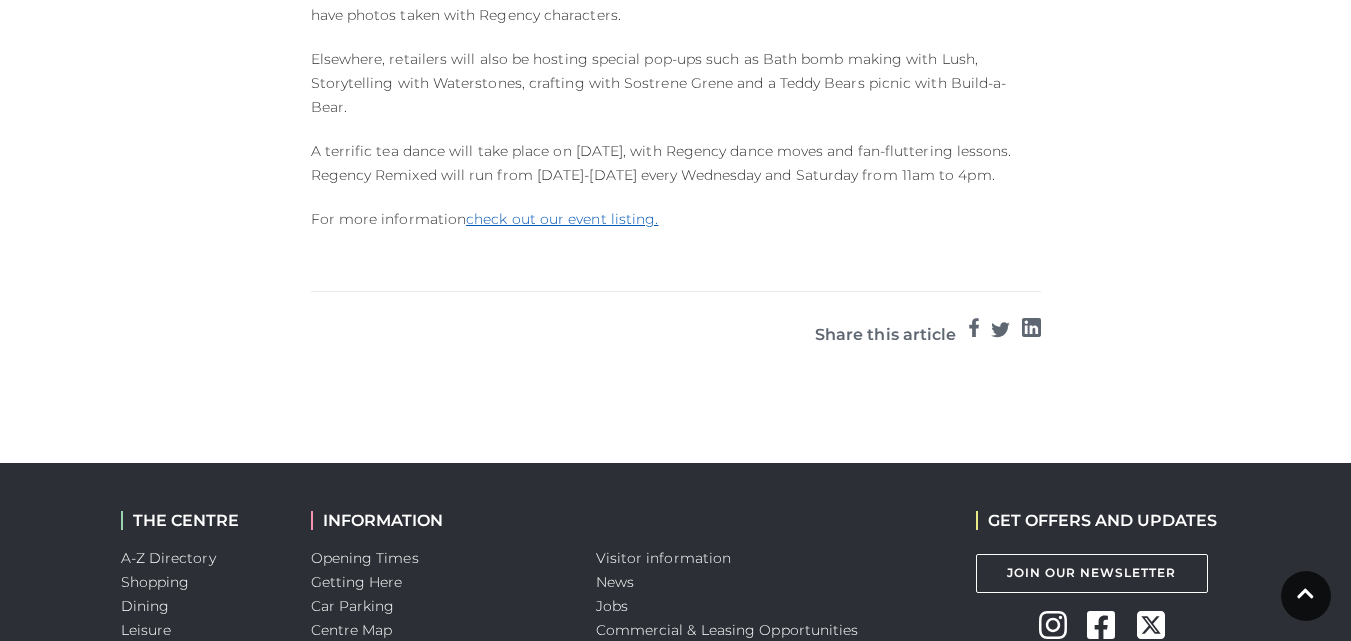 click on "check out our event listing." at bounding box center [562, 219] 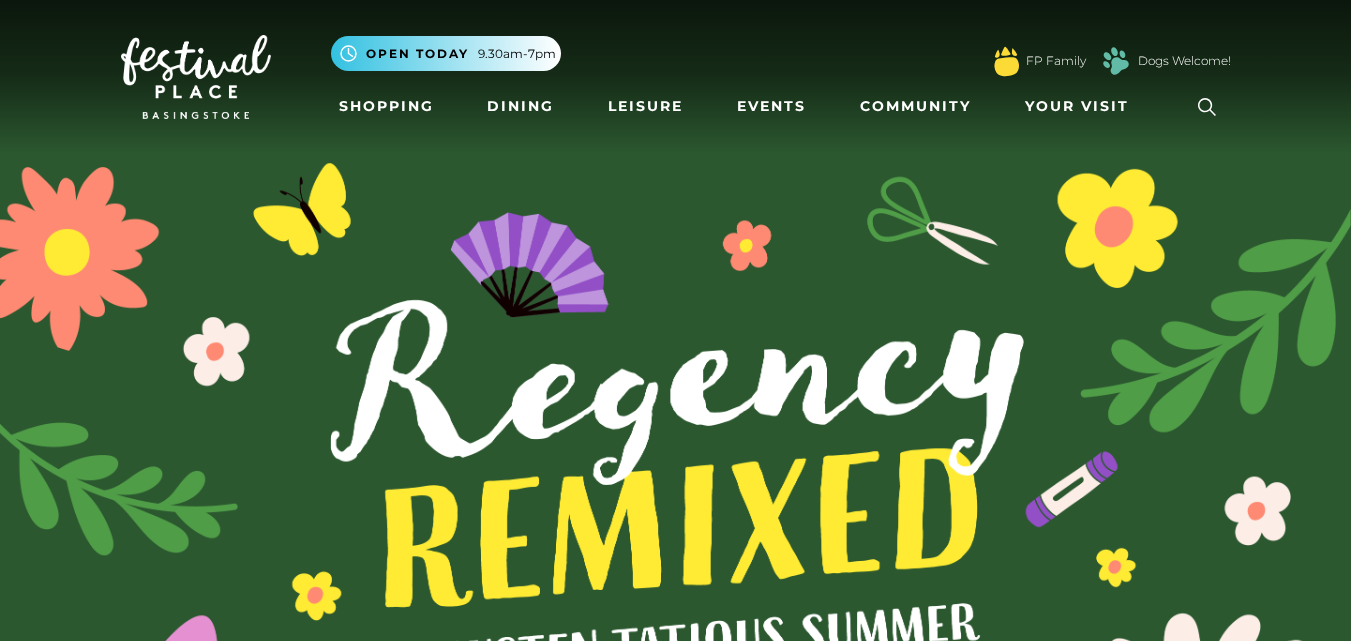 scroll, scrollTop: 0, scrollLeft: 0, axis: both 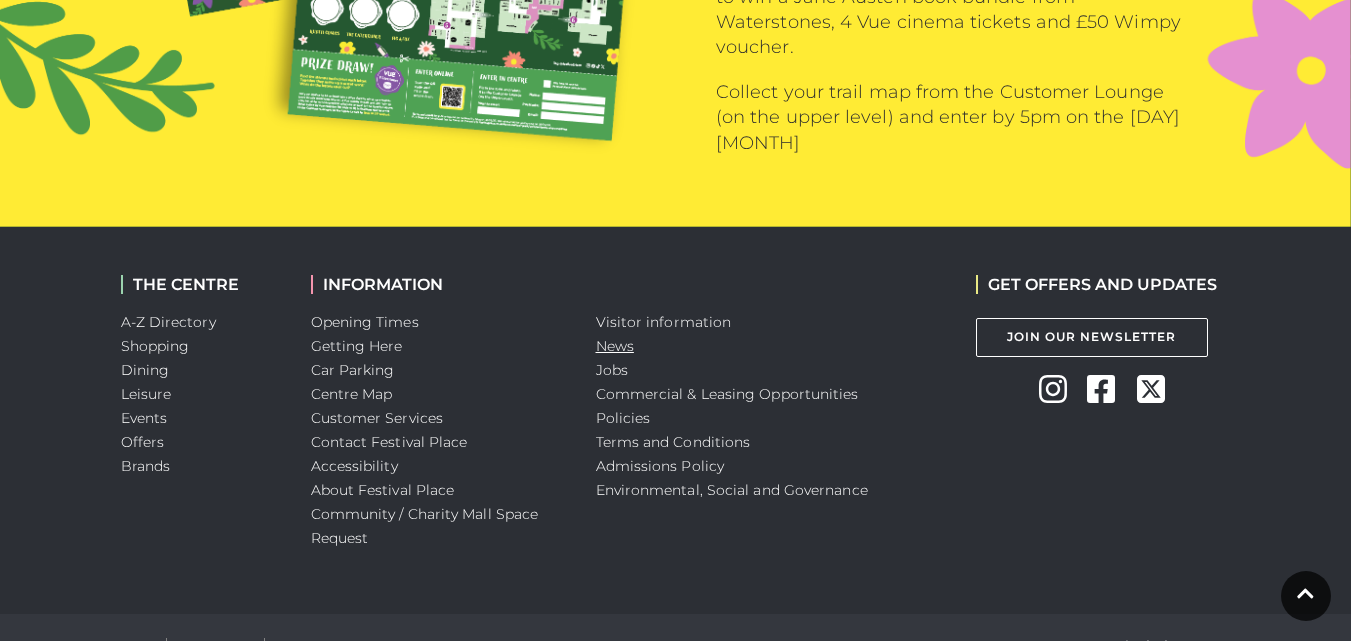 click on "News" at bounding box center (615, 346) 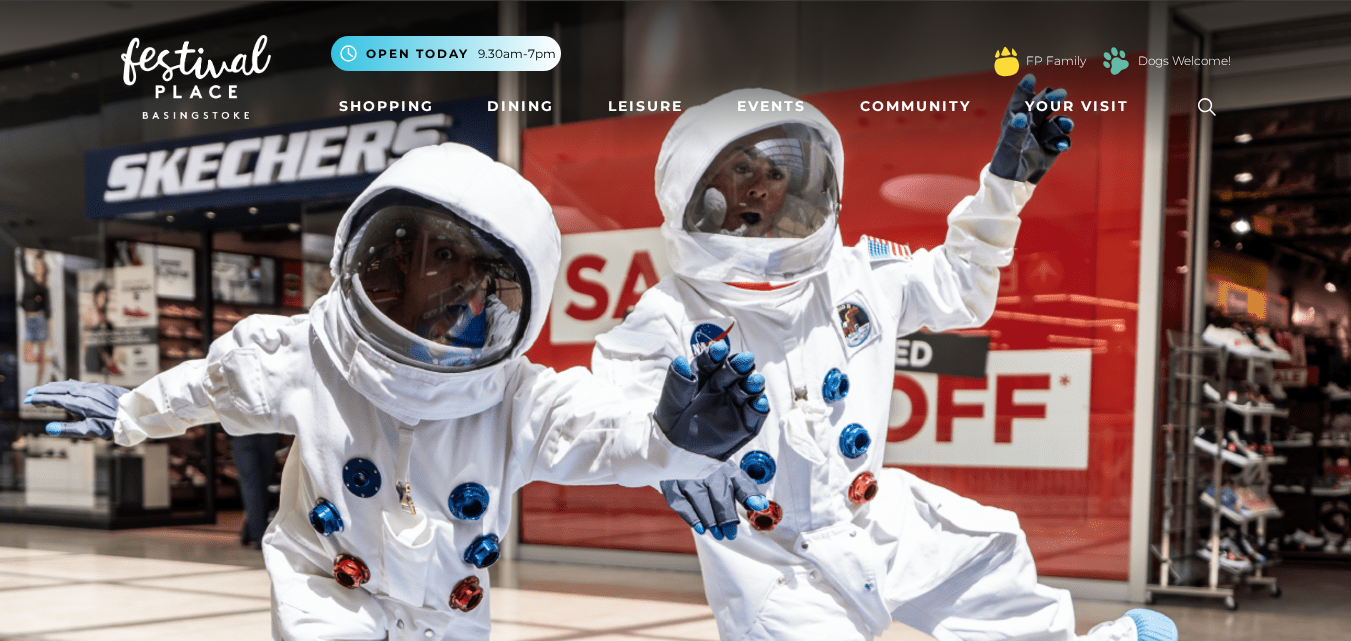 scroll, scrollTop: 0, scrollLeft: 0, axis: both 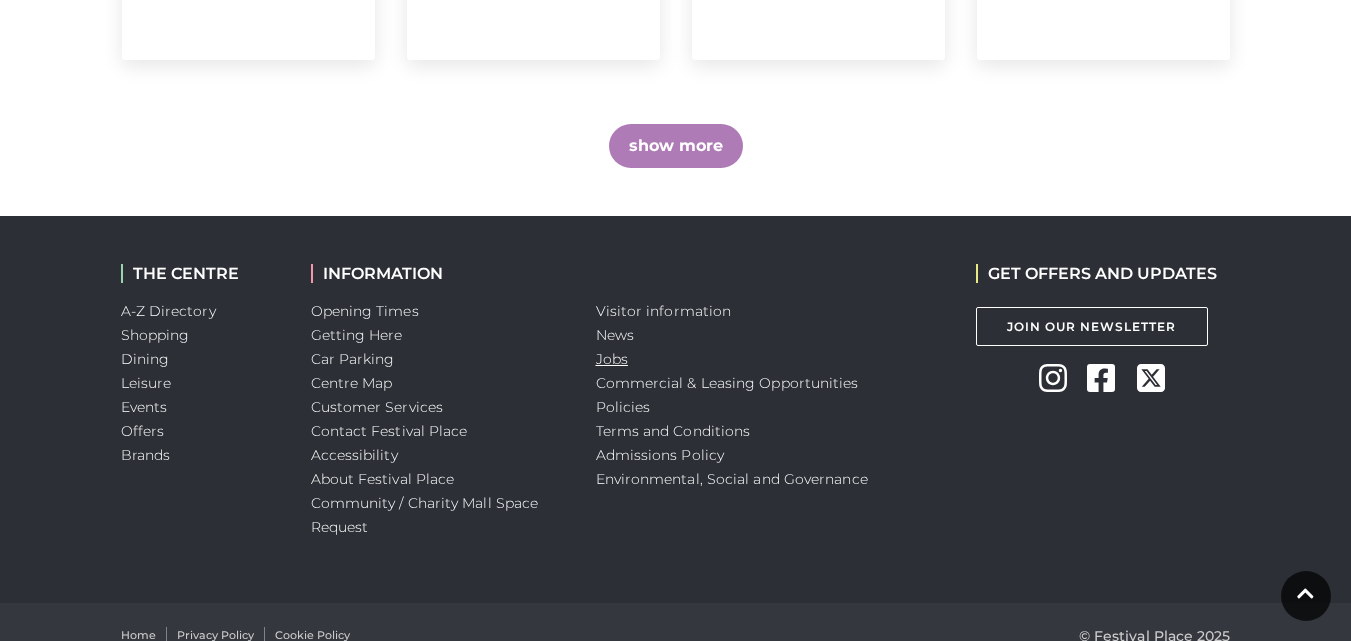 click on "Jobs" at bounding box center [612, 359] 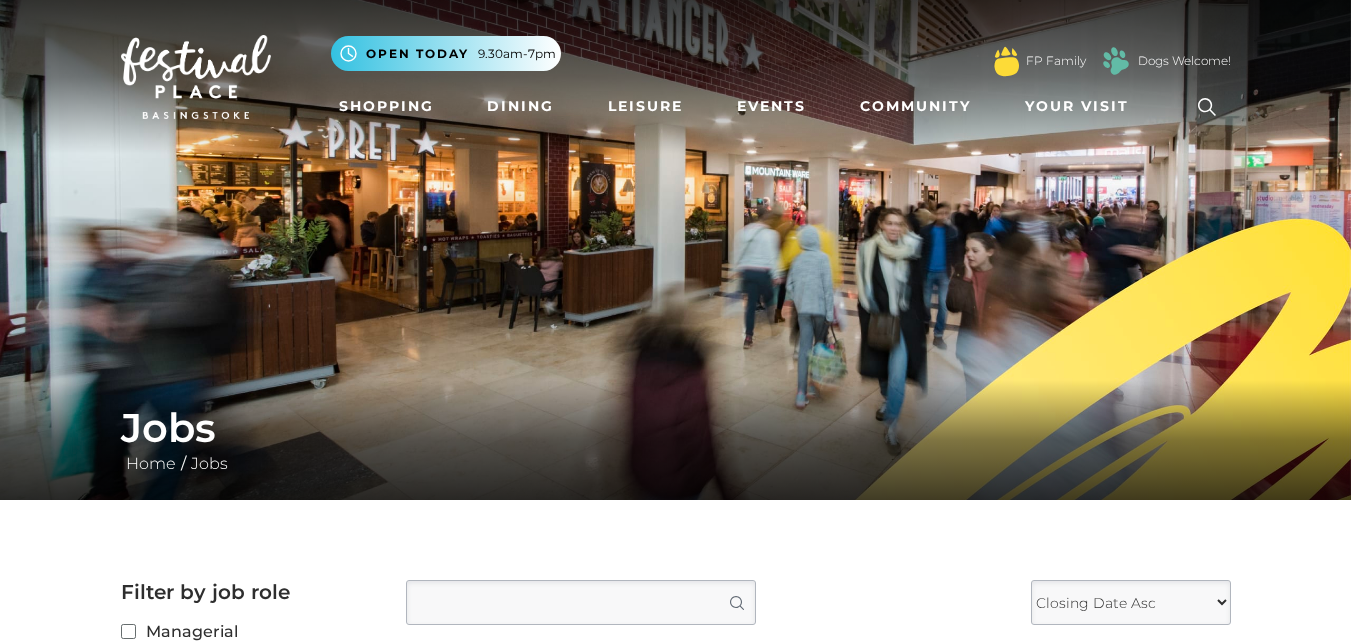 scroll, scrollTop: 0, scrollLeft: 0, axis: both 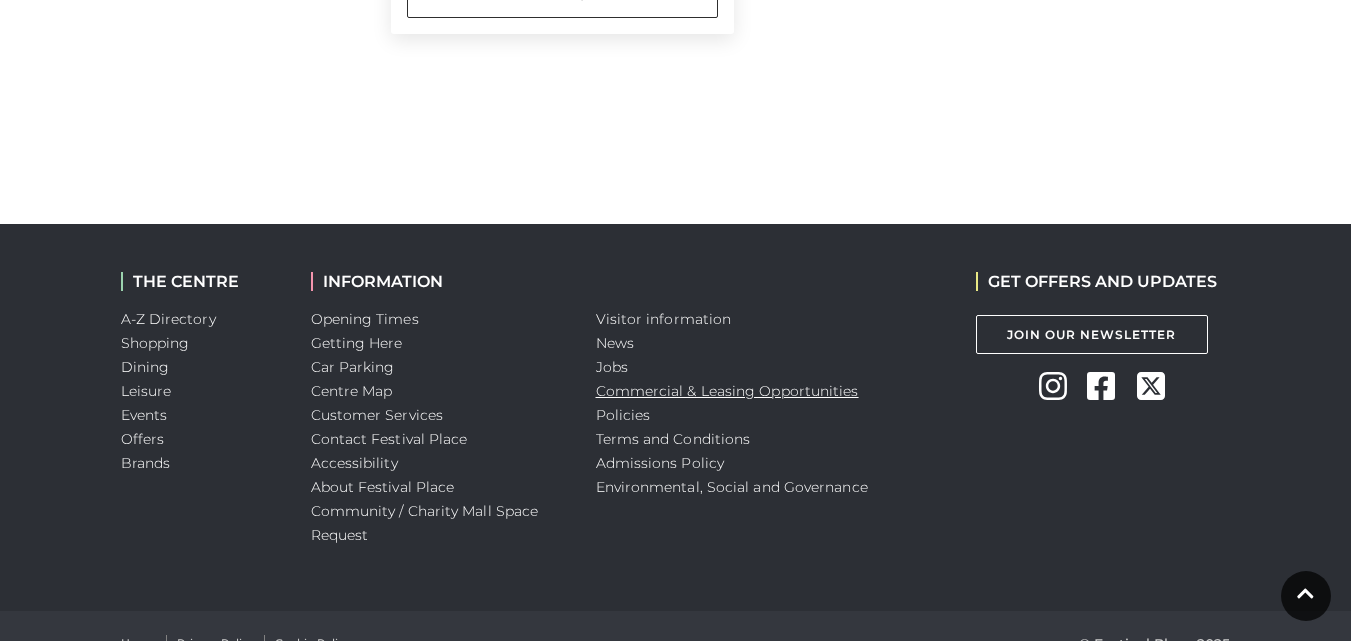 click on "Commercial & Leasing Opportunities" at bounding box center [727, 391] 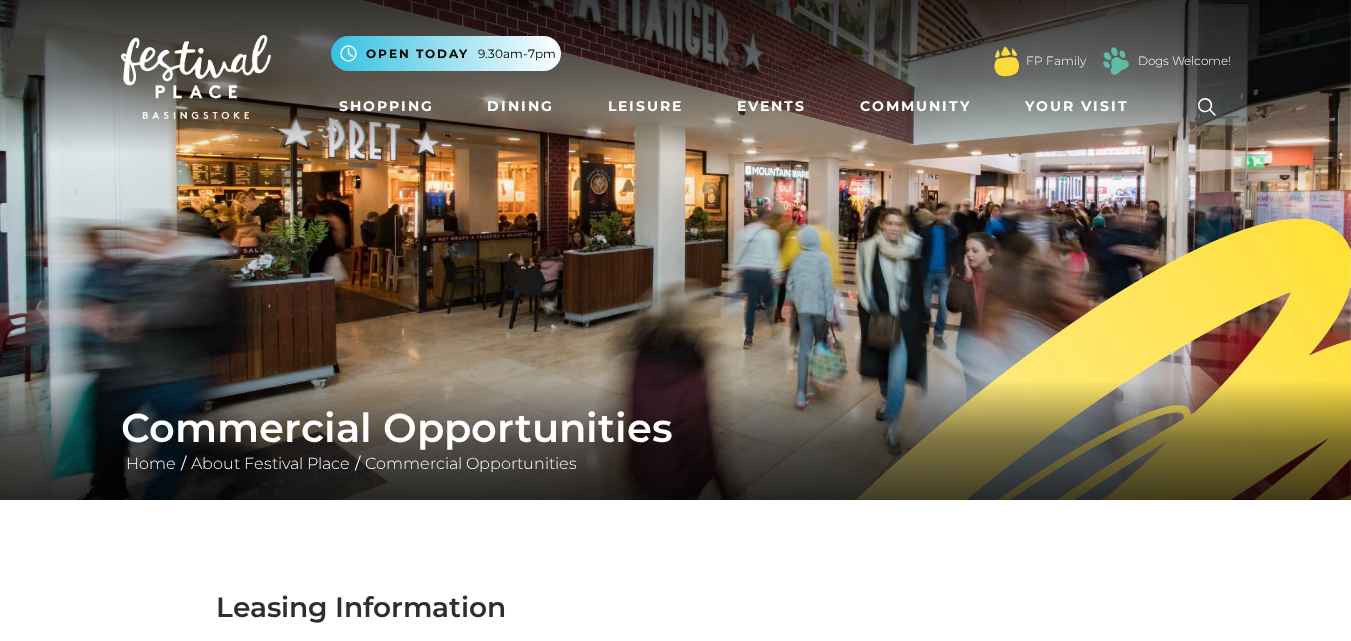 scroll, scrollTop: 0, scrollLeft: 0, axis: both 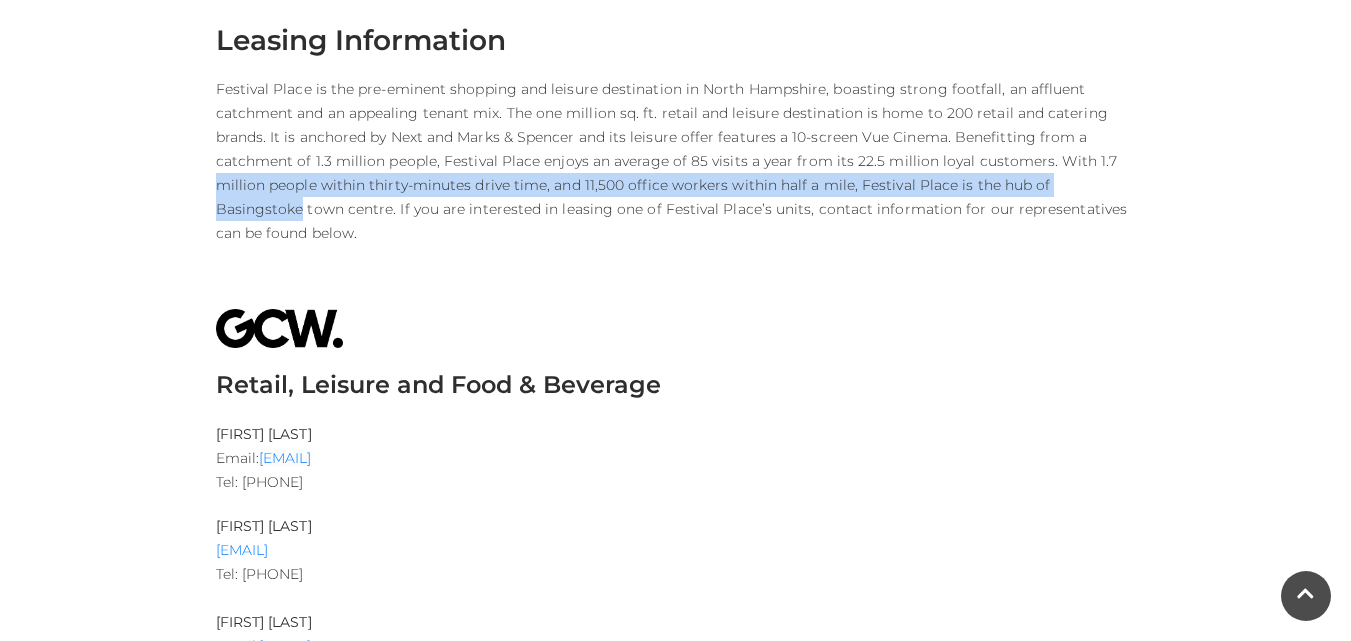 drag, startPoint x: 1330, startPoint y: 157, endPoint x: 1323, endPoint y: 174, distance: 18.384777 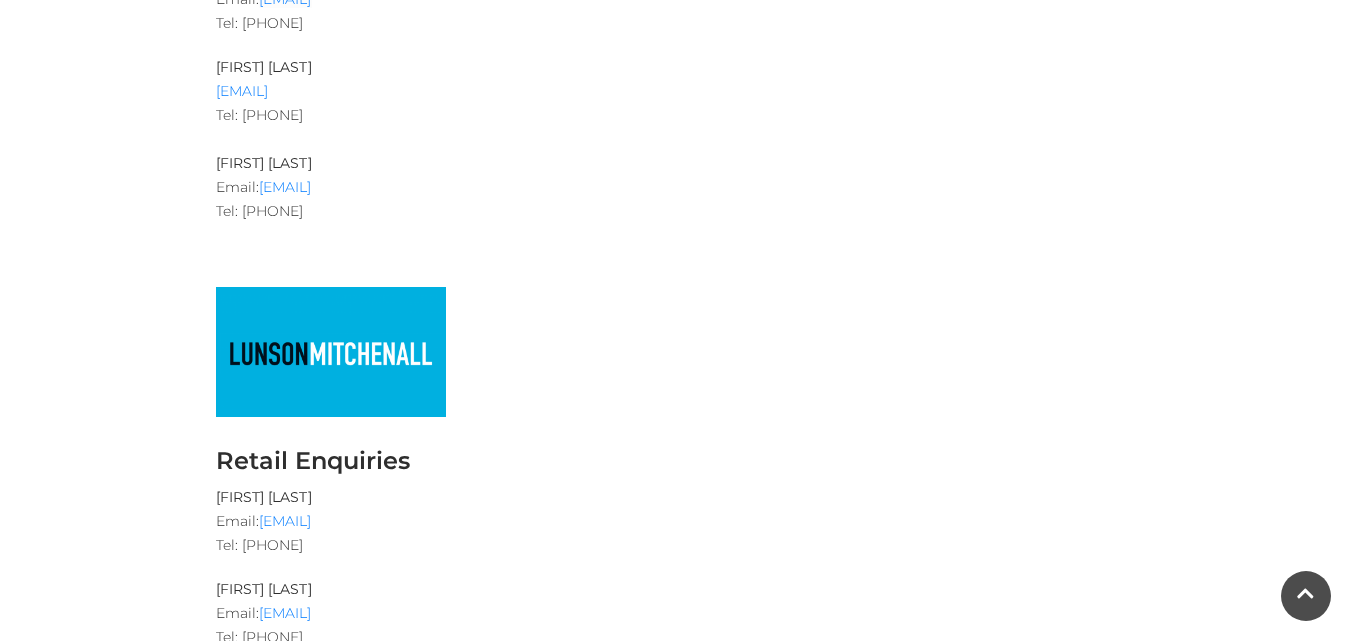 scroll, scrollTop: 1020, scrollLeft: 0, axis: vertical 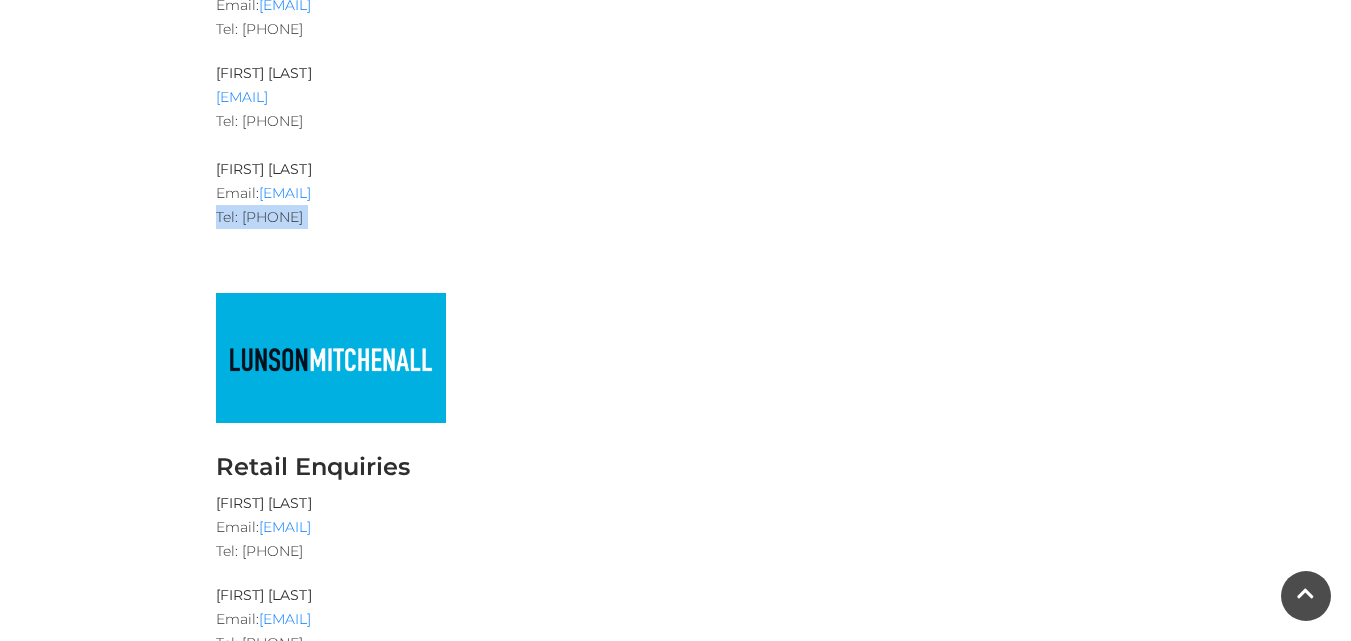 drag, startPoint x: 1343, startPoint y: 243, endPoint x: 1358, endPoint y: 225, distance: 23.43075 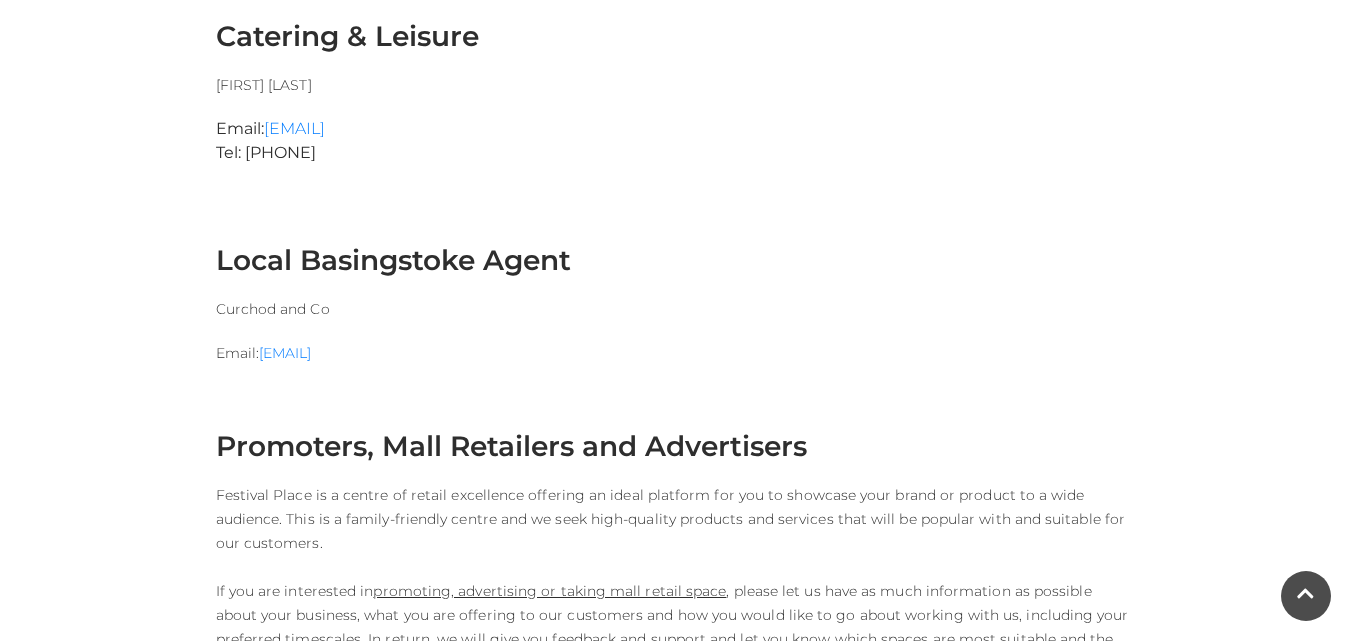 scroll, scrollTop: 1688, scrollLeft: 0, axis: vertical 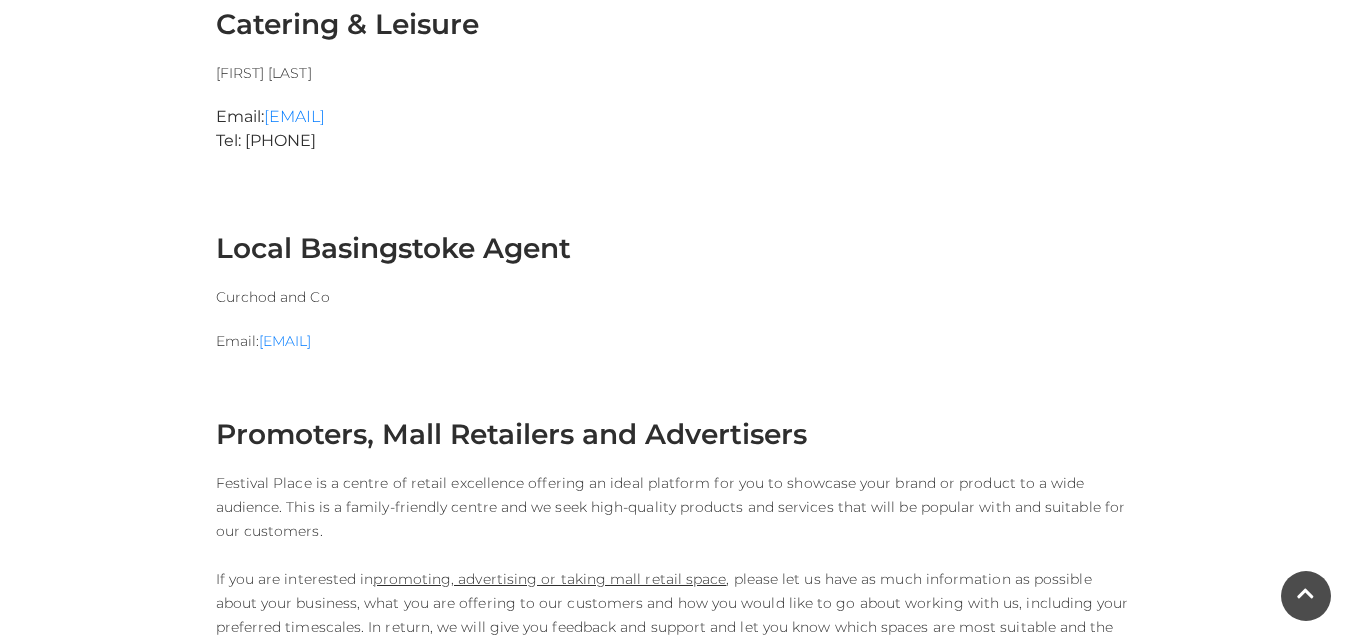 click on "Phil Fishwick Email: phil.fishwick@example.com Tel: [PHONE] Chris Kenealy Chris.kenealy@example.com Tel: [PHONE] Duncan Kite Email: Duncan.Kite@example.com Tel: [PHONE]" at bounding box center [675, -121] 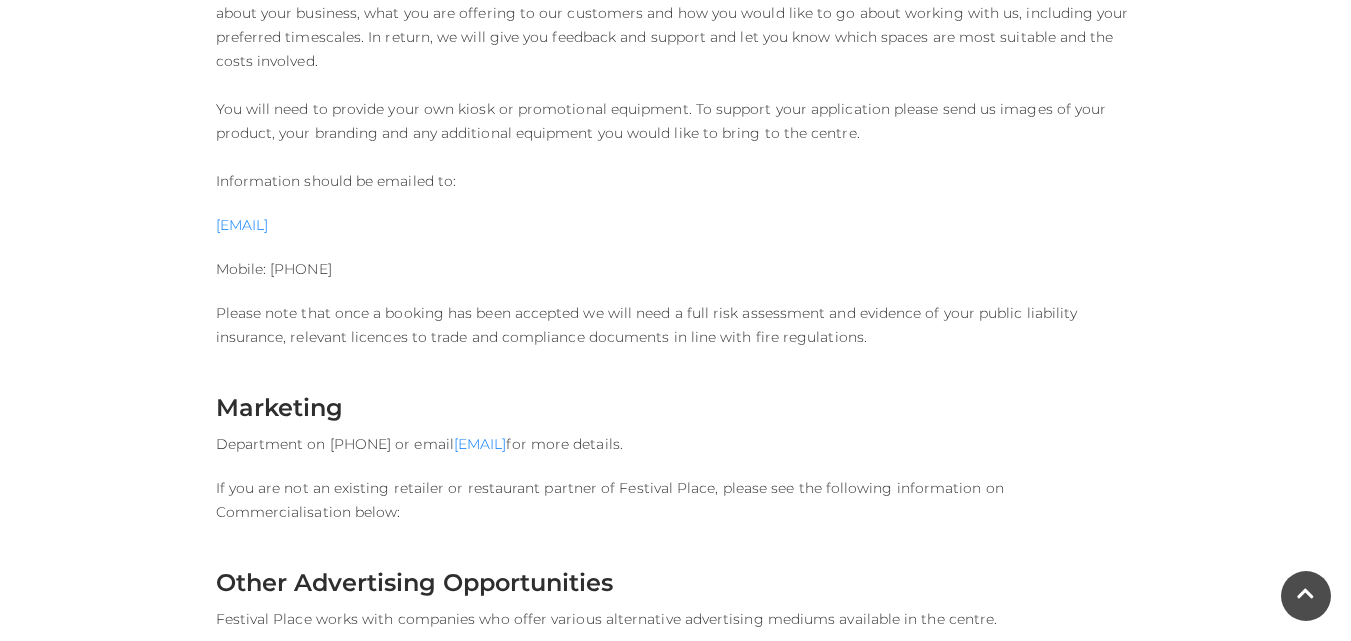 scroll, scrollTop: 2284, scrollLeft: 0, axis: vertical 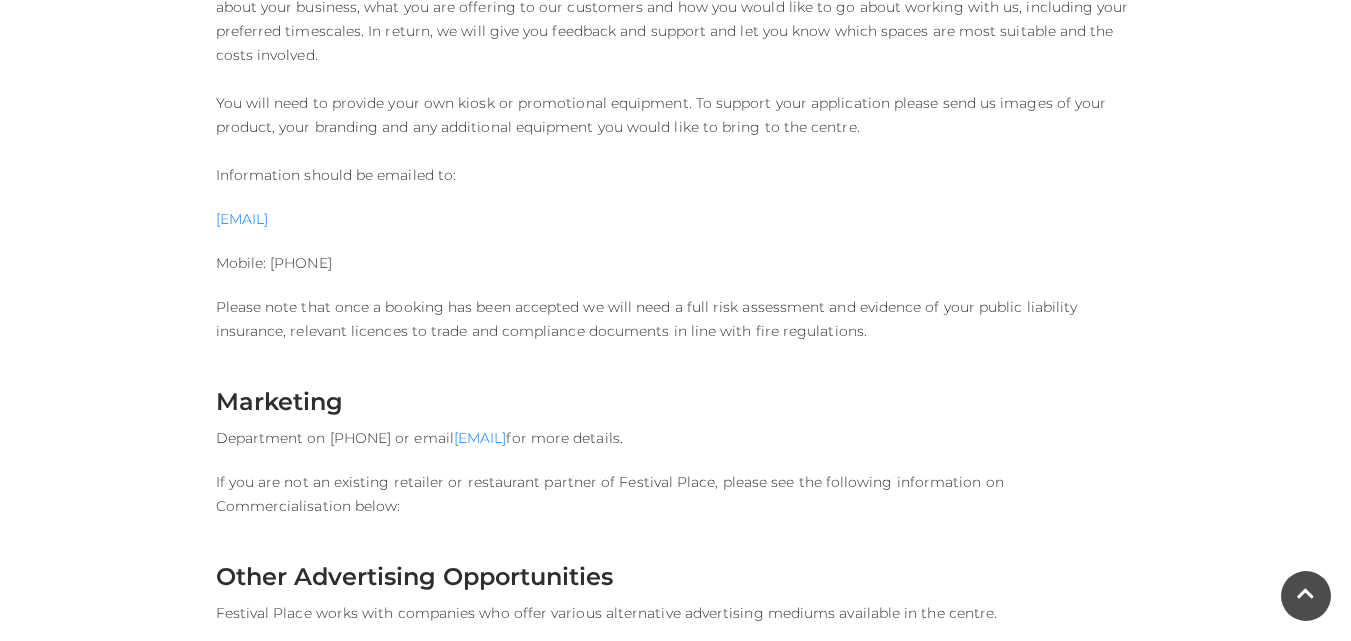 drag, startPoint x: 1332, startPoint y: 437, endPoint x: 1326, endPoint y: 478, distance: 41.4367 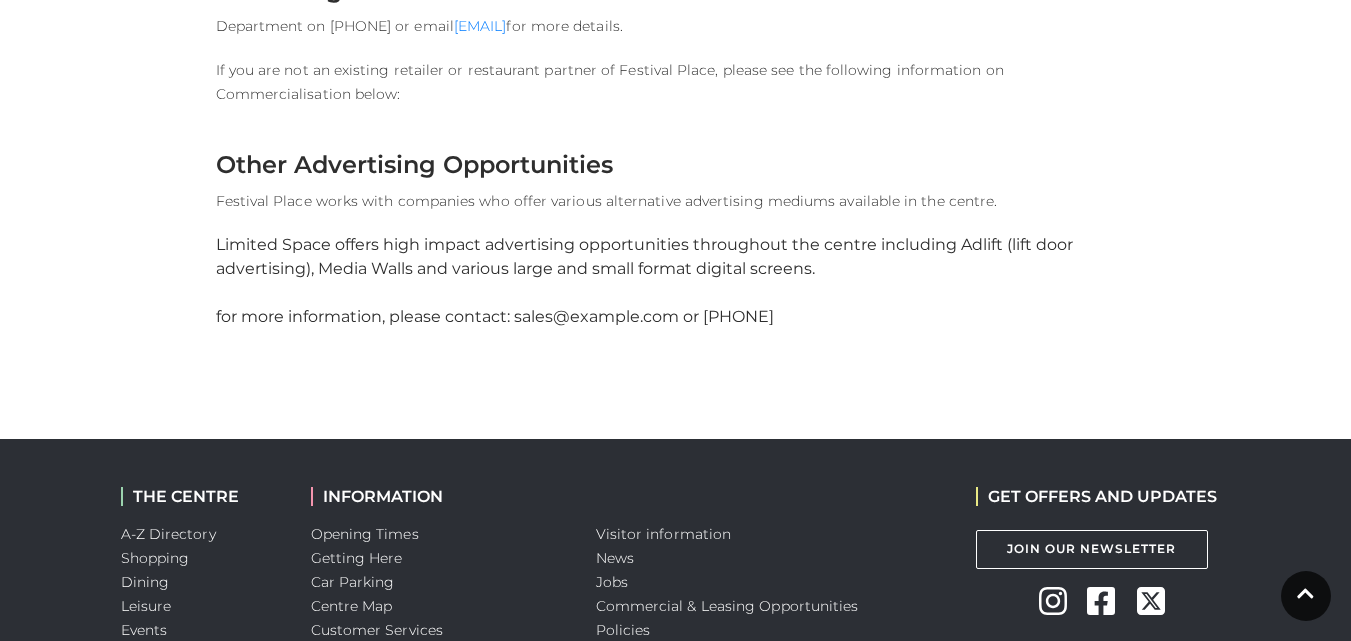 scroll, scrollTop: 2690, scrollLeft: 0, axis: vertical 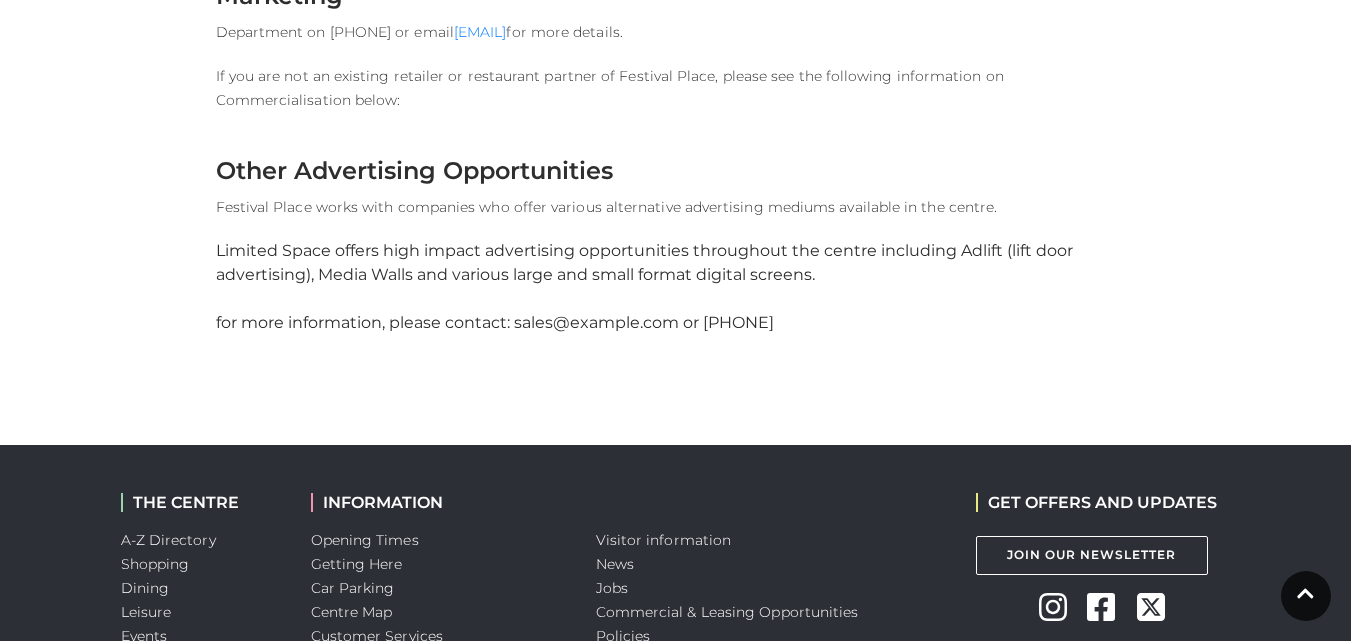 click on "Phil Fishwick Email: phil.fishwick@example.com Tel: [PHONE] Chris Kenealy Chris.kenealy@example.com Tel: [PHONE] Duncan Kite Email: Duncan.Kite@example.com Tel: [PHONE]" at bounding box center (675, -1123) 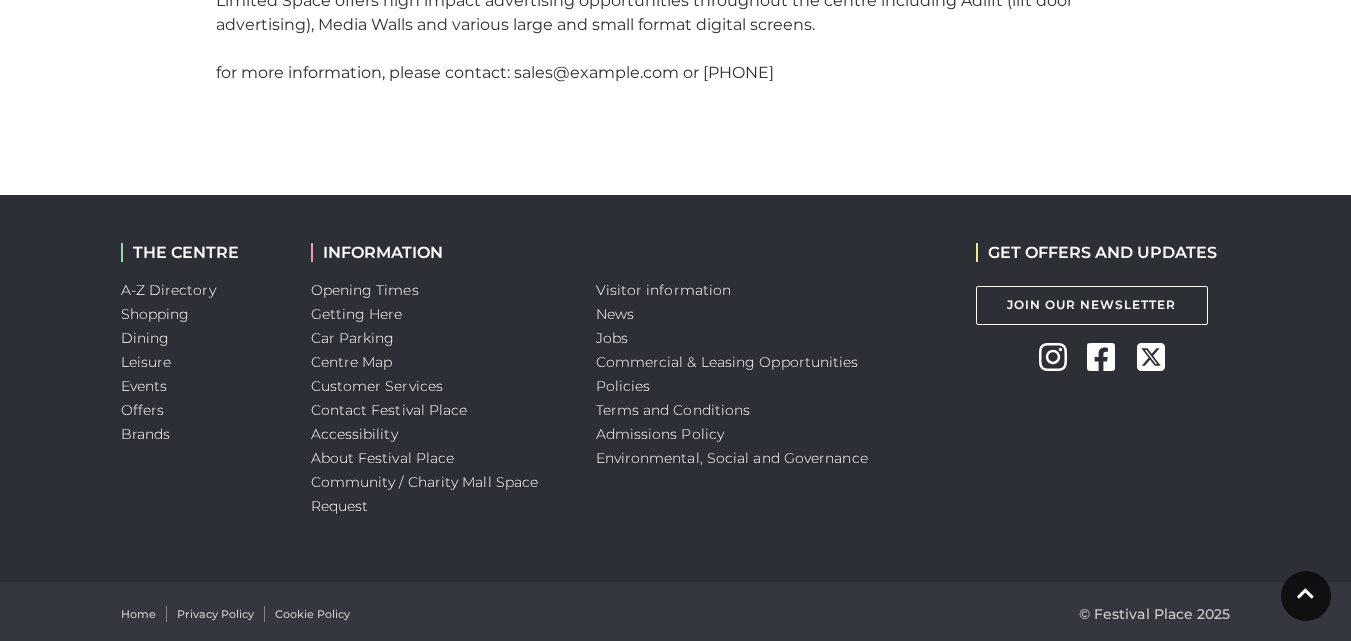 scroll, scrollTop: 2946, scrollLeft: 0, axis: vertical 